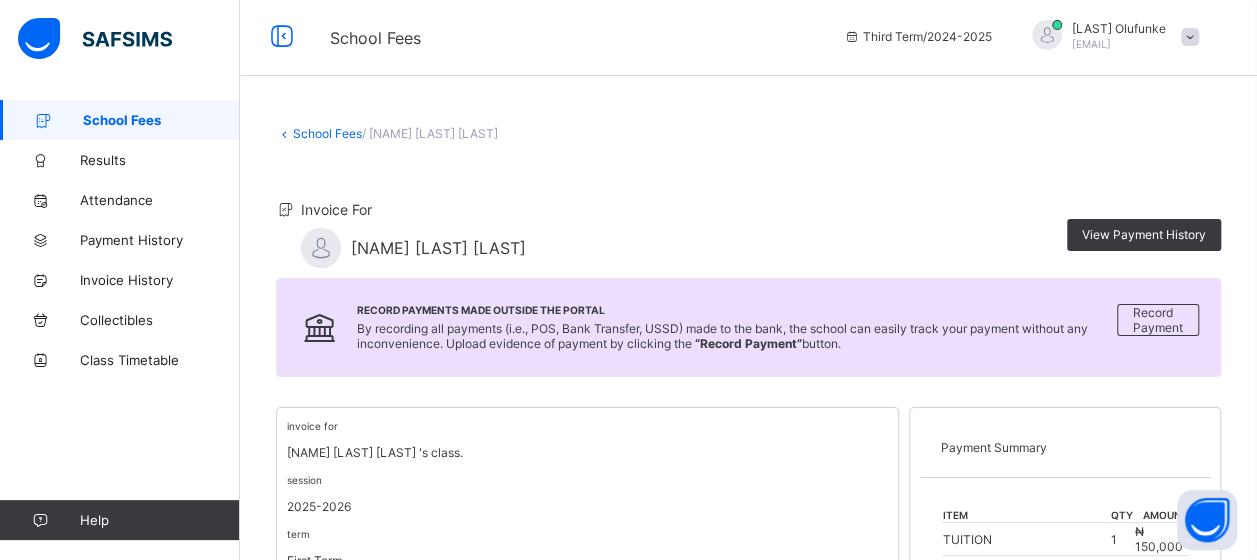 scroll, scrollTop: 0, scrollLeft: 0, axis: both 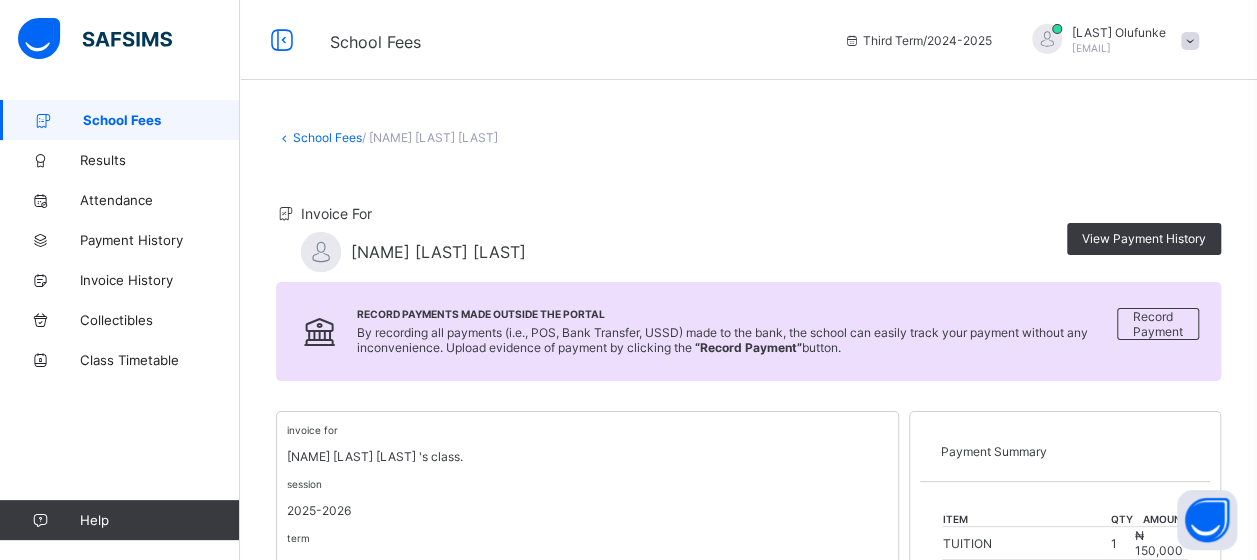 click on "School Fees" at bounding box center (161, 120) 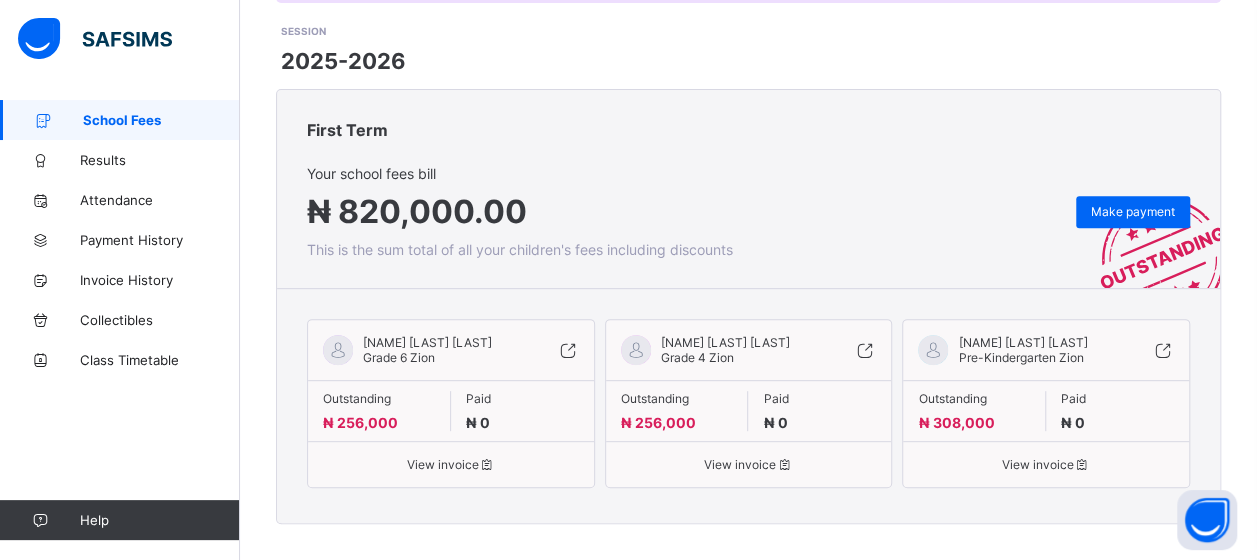 scroll, scrollTop: 296, scrollLeft: 0, axis: vertical 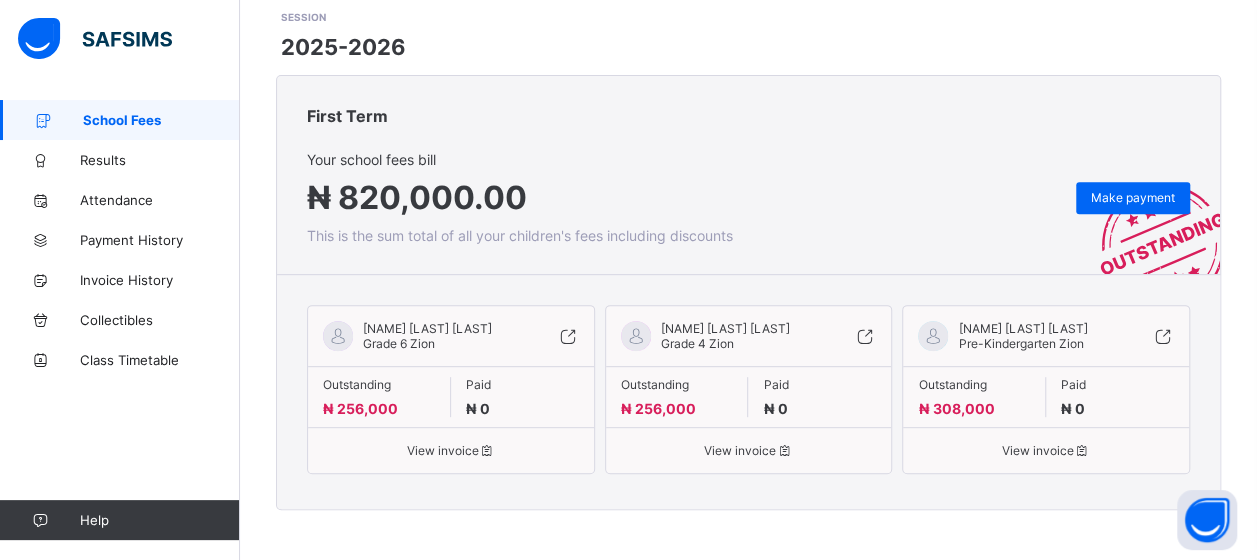 click on "View invoice" at bounding box center (749, 450) 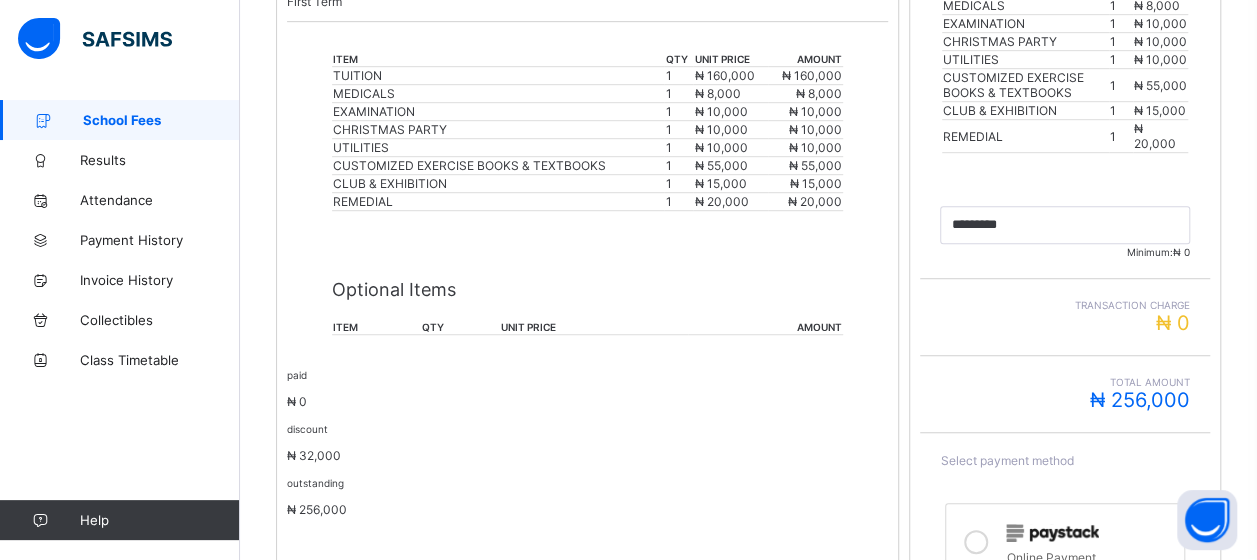 scroll, scrollTop: 570, scrollLeft: 0, axis: vertical 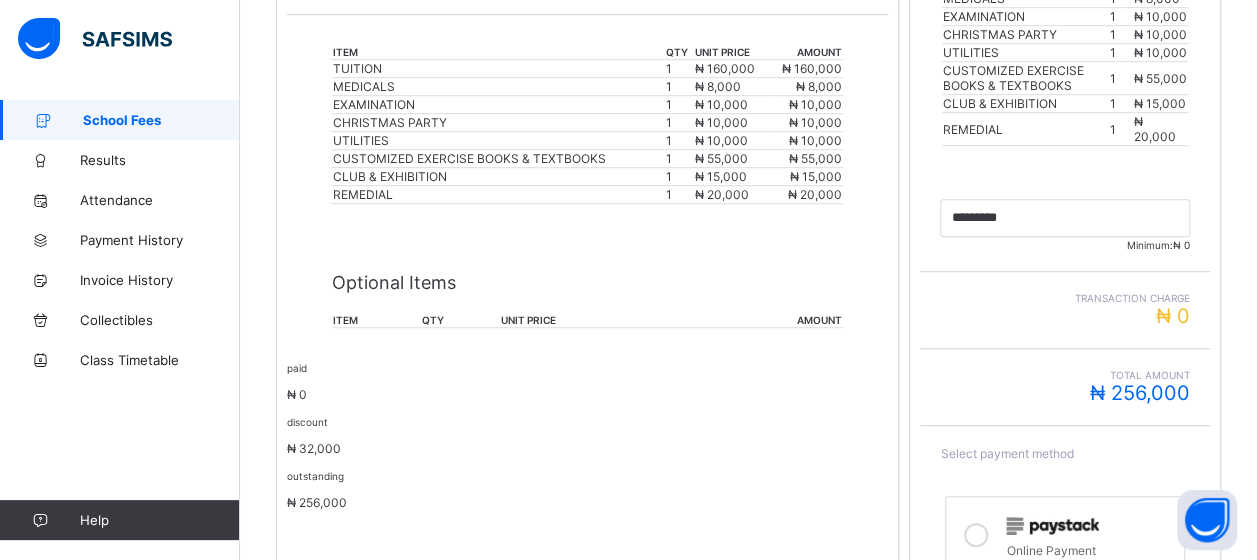 click on "outstanding  ₦ 256,000" at bounding box center [587, 489] 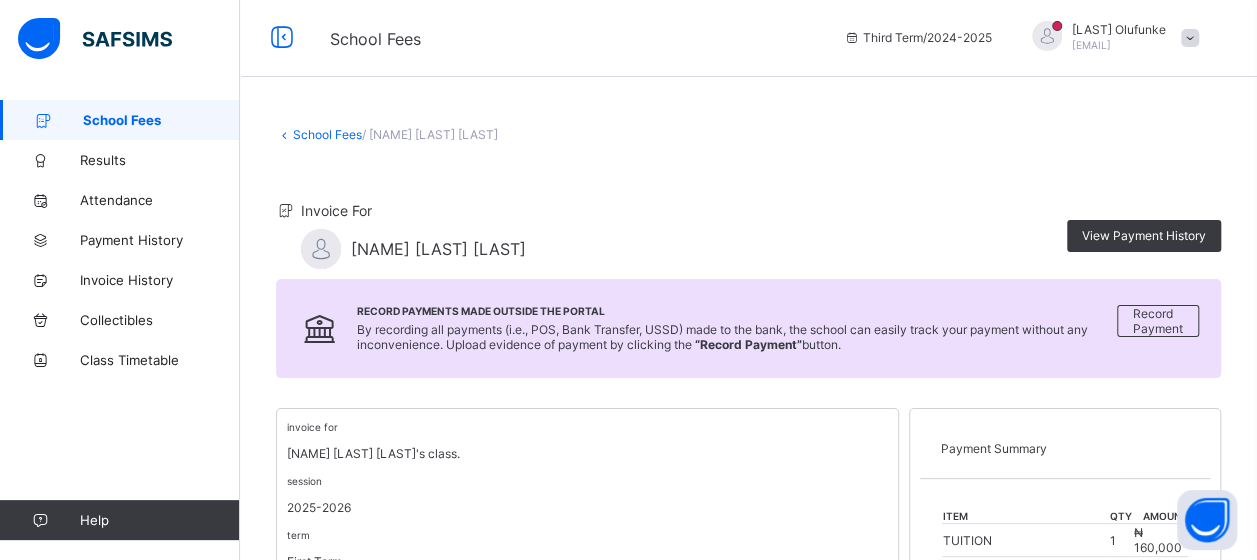 scroll, scrollTop: 2, scrollLeft: 0, axis: vertical 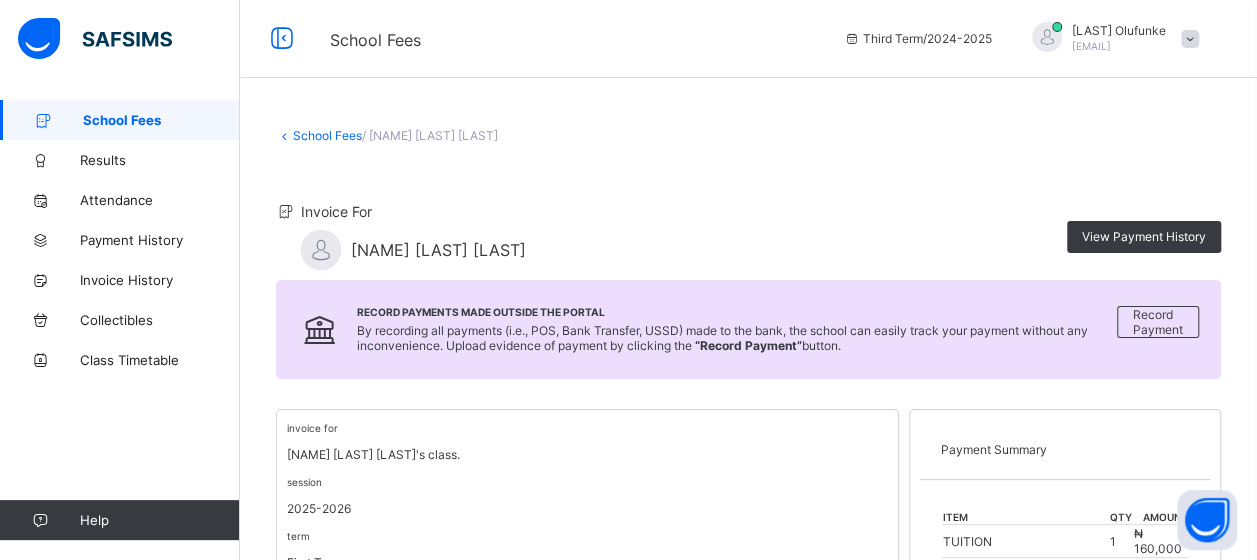 click on "School Fees" at bounding box center [161, 120] 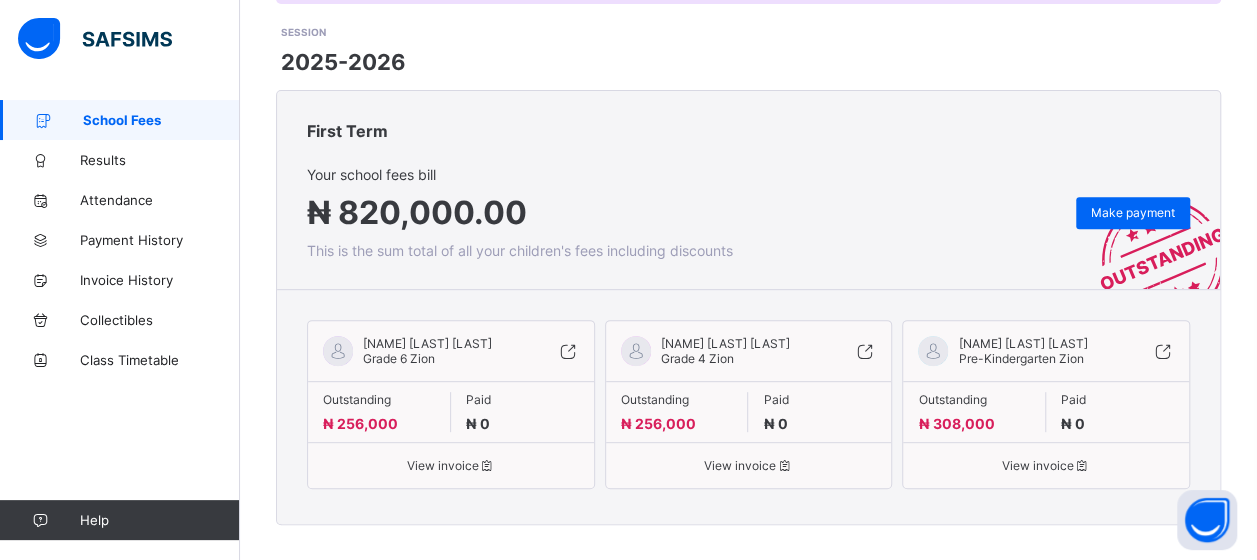 scroll, scrollTop: 296, scrollLeft: 0, axis: vertical 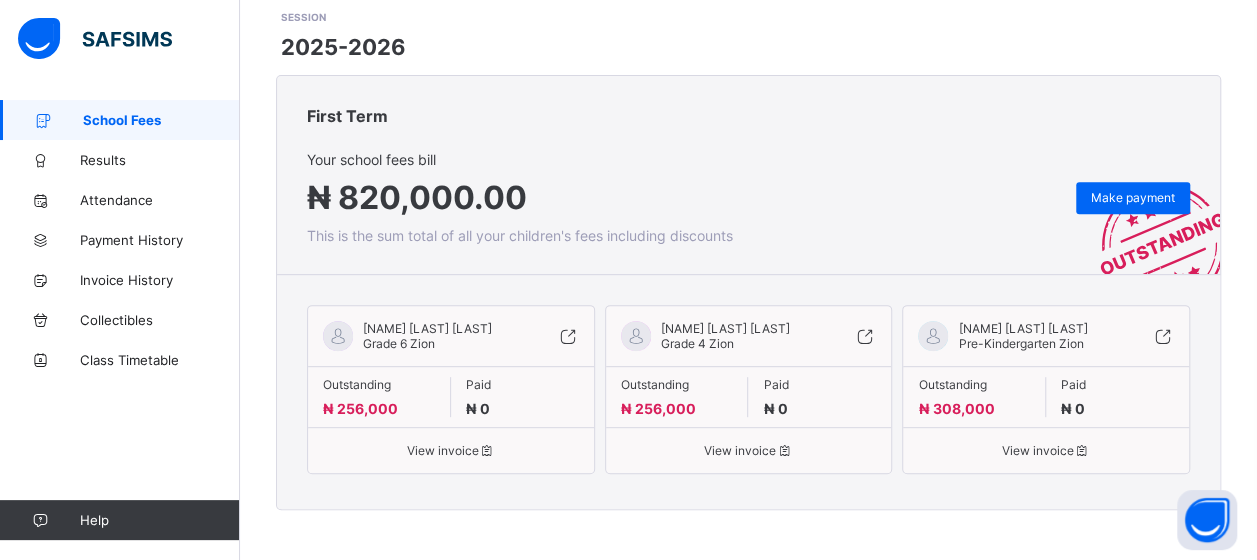 click at bounding box center [567, 336] 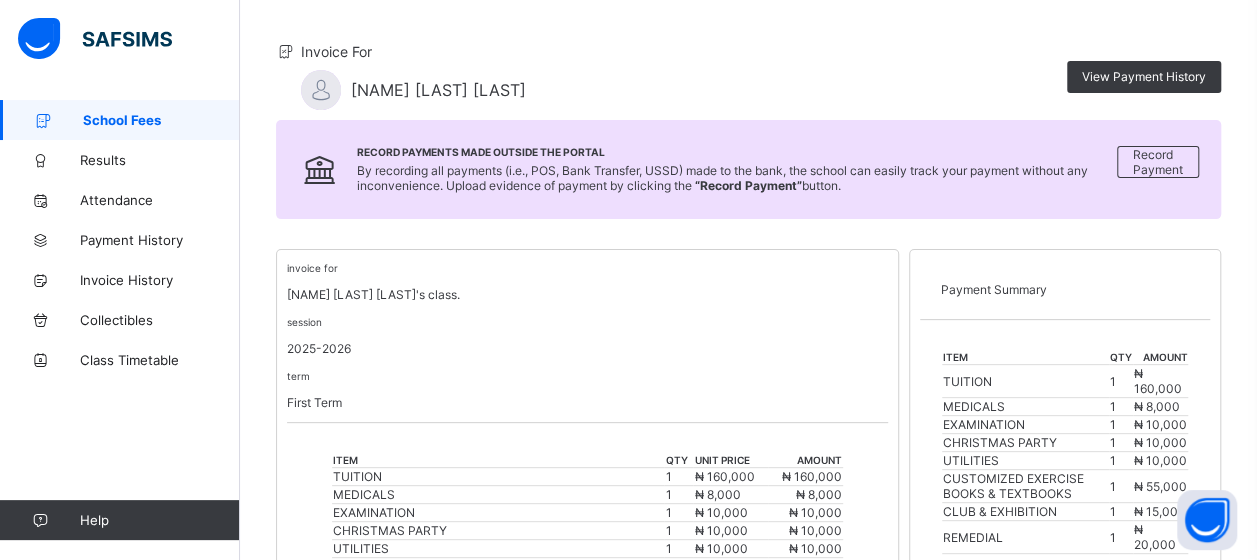 scroll, scrollTop: 164, scrollLeft: 0, axis: vertical 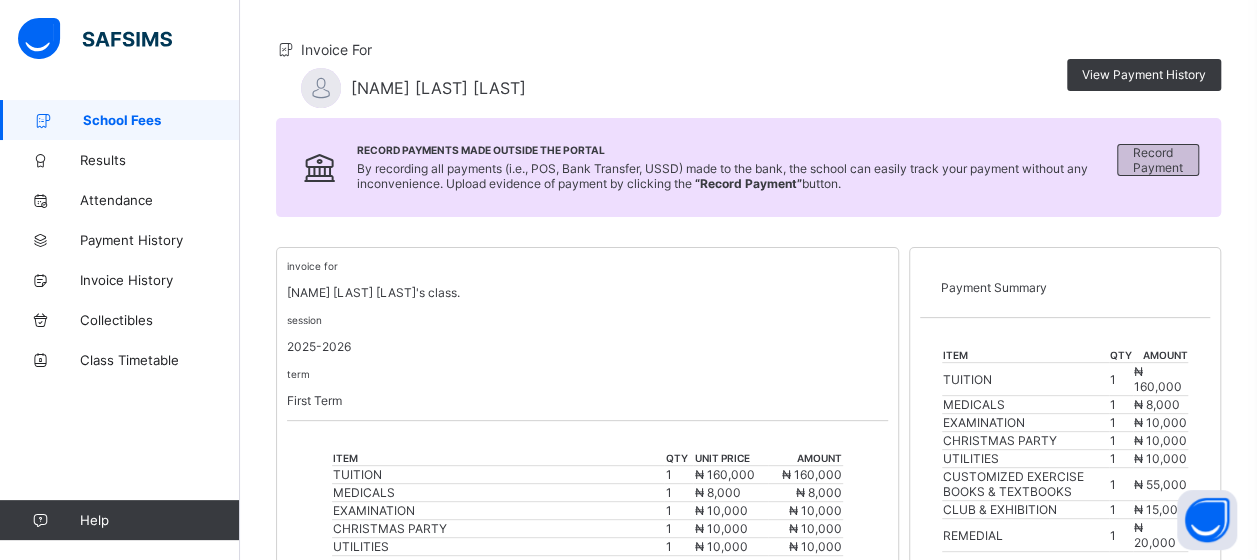 click on "Record Payment" at bounding box center [1158, 160] 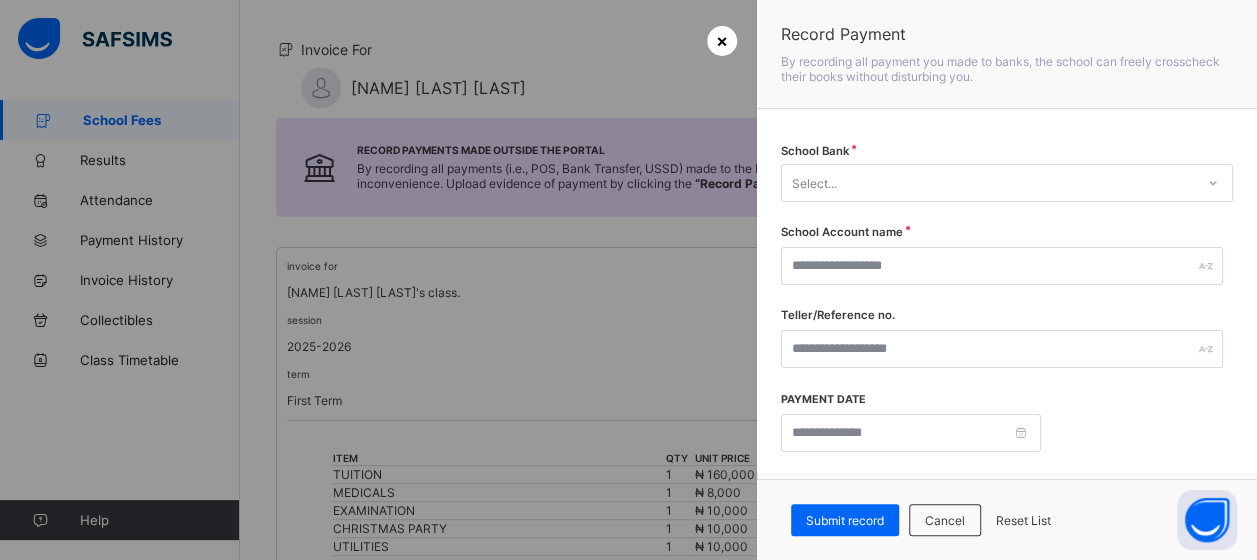 click on "×" at bounding box center [722, 40] 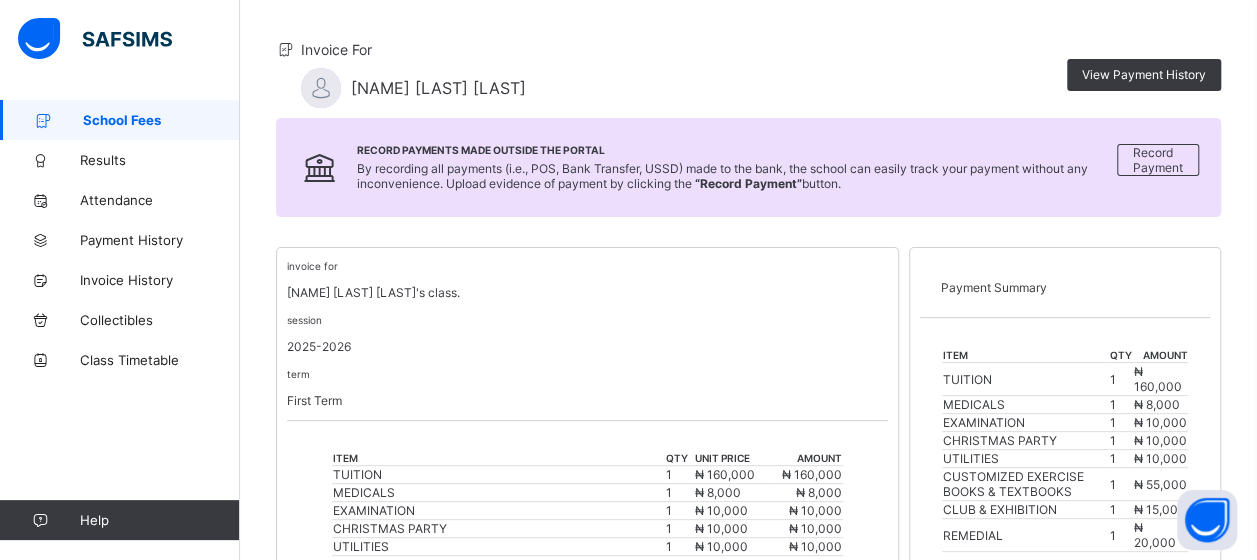 click on "School Fees" at bounding box center (161, 120) 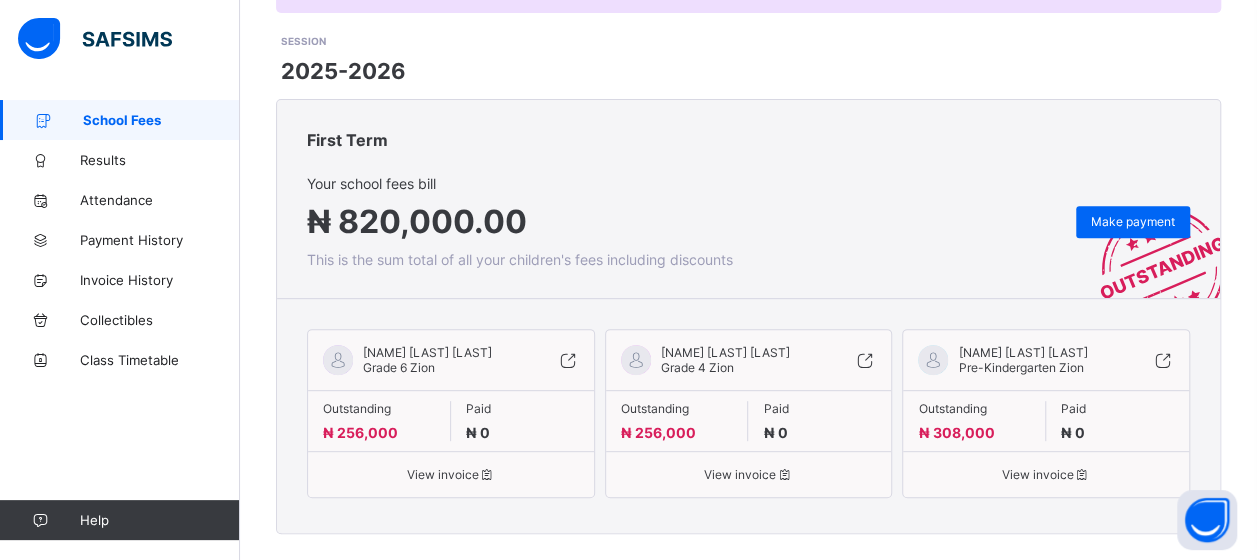 scroll, scrollTop: 268, scrollLeft: 0, axis: vertical 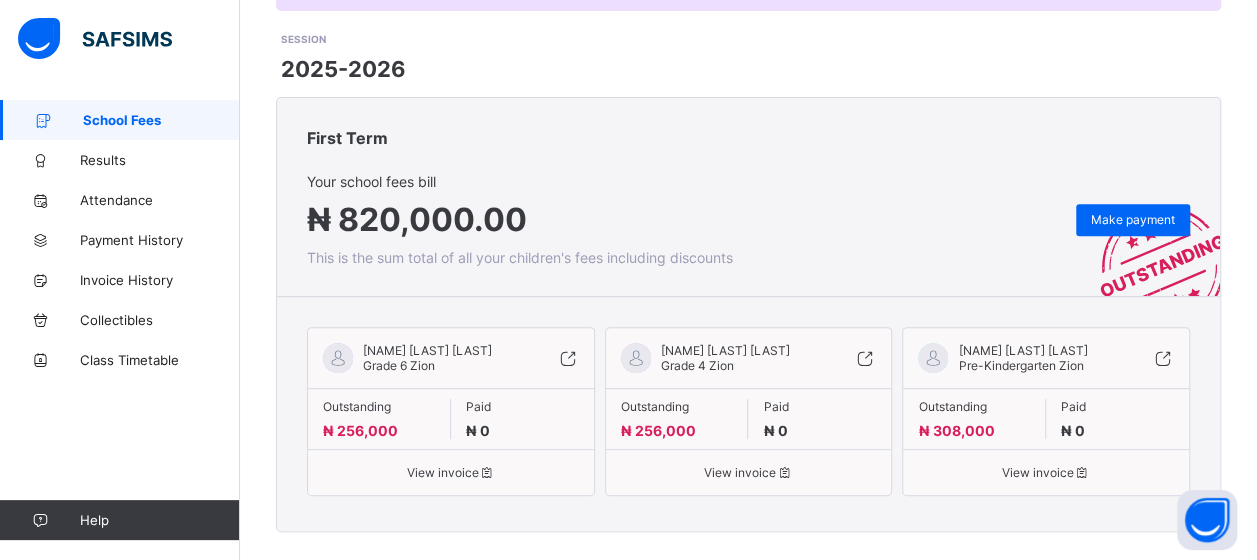 drag, startPoint x: 572, startPoint y: 362, endPoint x: 1053, endPoint y: 165, distance: 519.7788 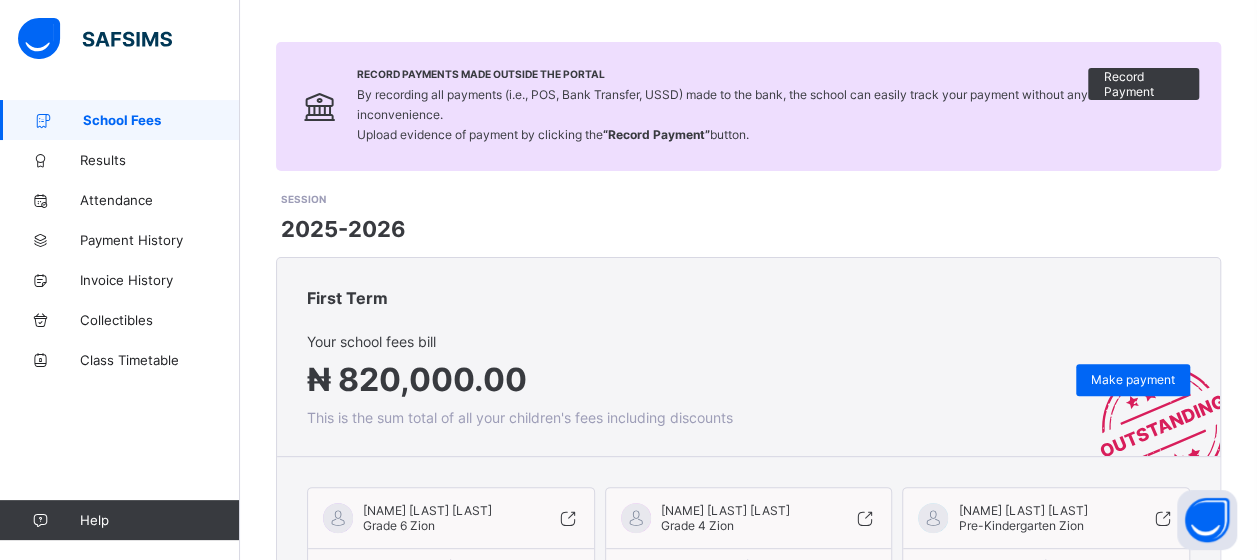 scroll, scrollTop: 68, scrollLeft: 0, axis: vertical 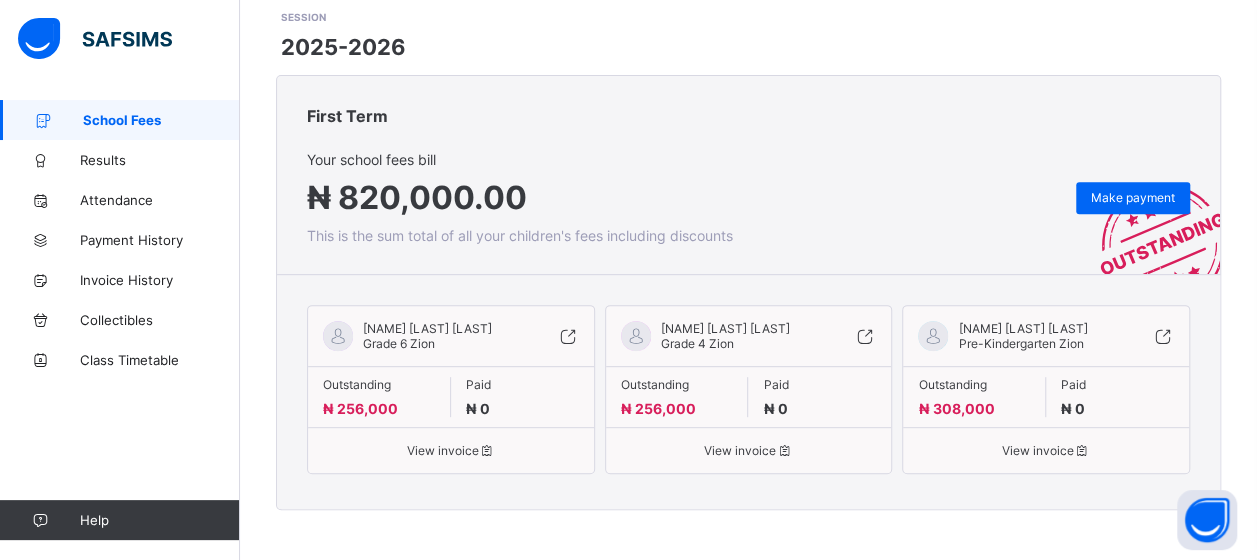 click on "[FIRST] [LAST]" at bounding box center [1022, 328] 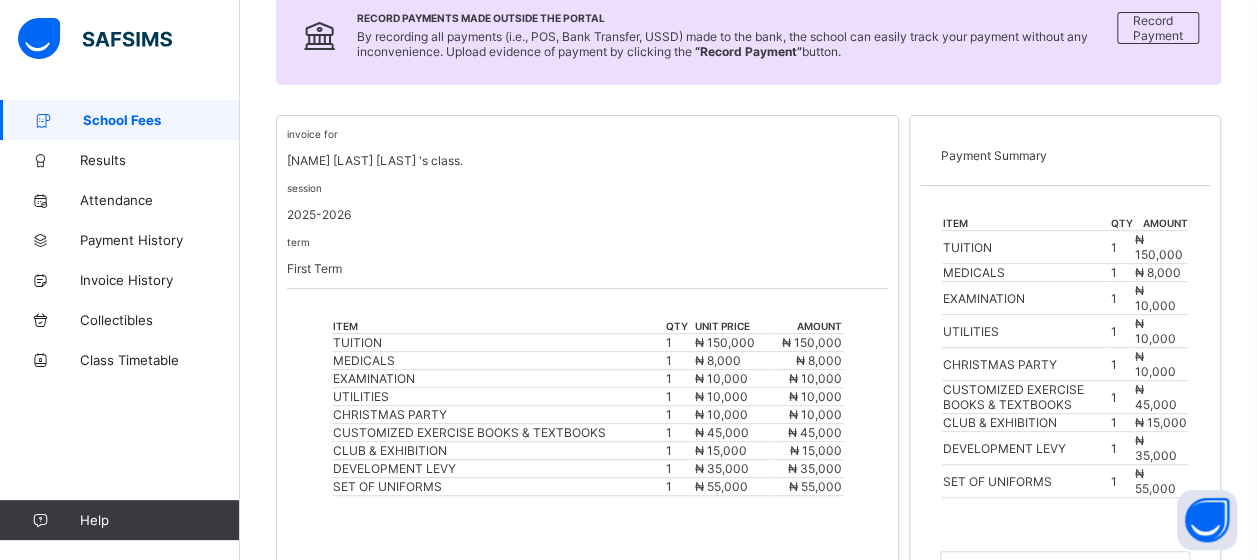 click on "School Fees" at bounding box center [161, 120] 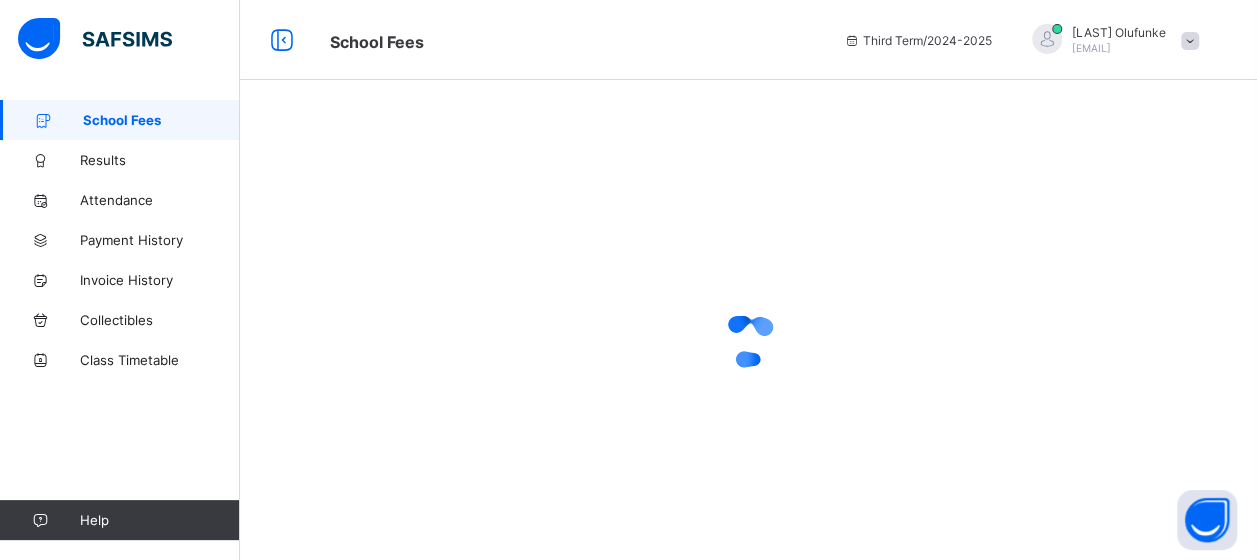 scroll, scrollTop: 0, scrollLeft: 0, axis: both 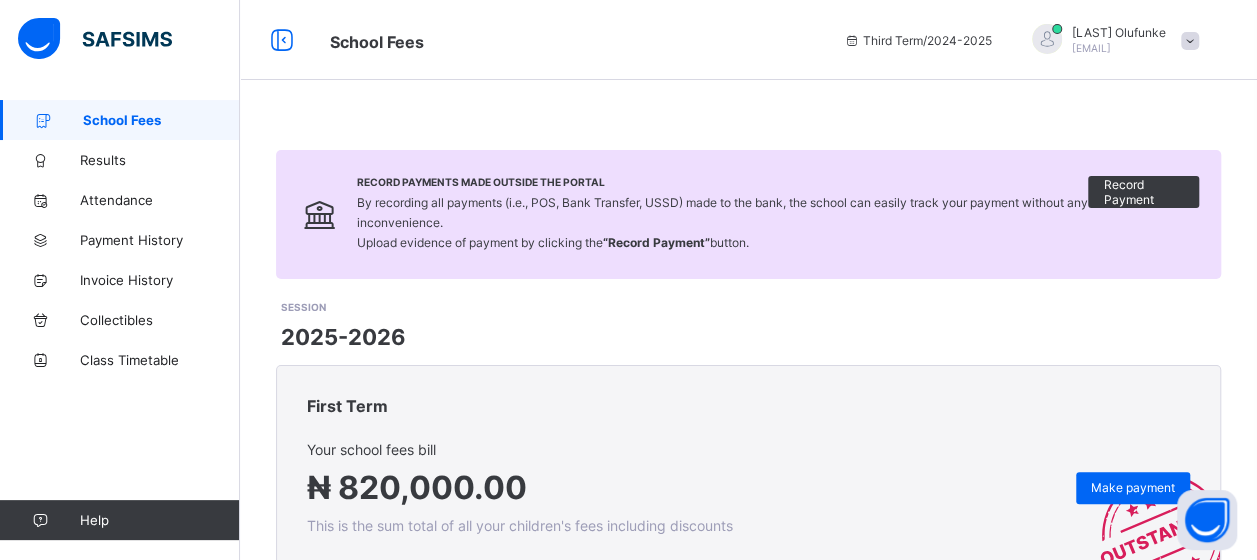click on "School Fees" at bounding box center (161, 120) 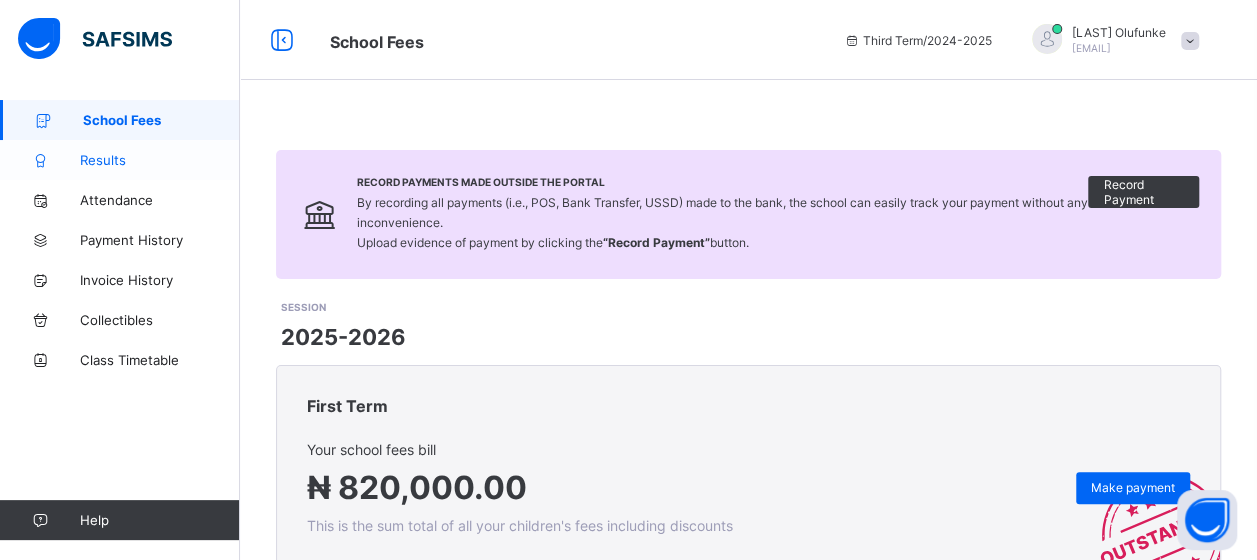 click on "Results" at bounding box center (160, 160) 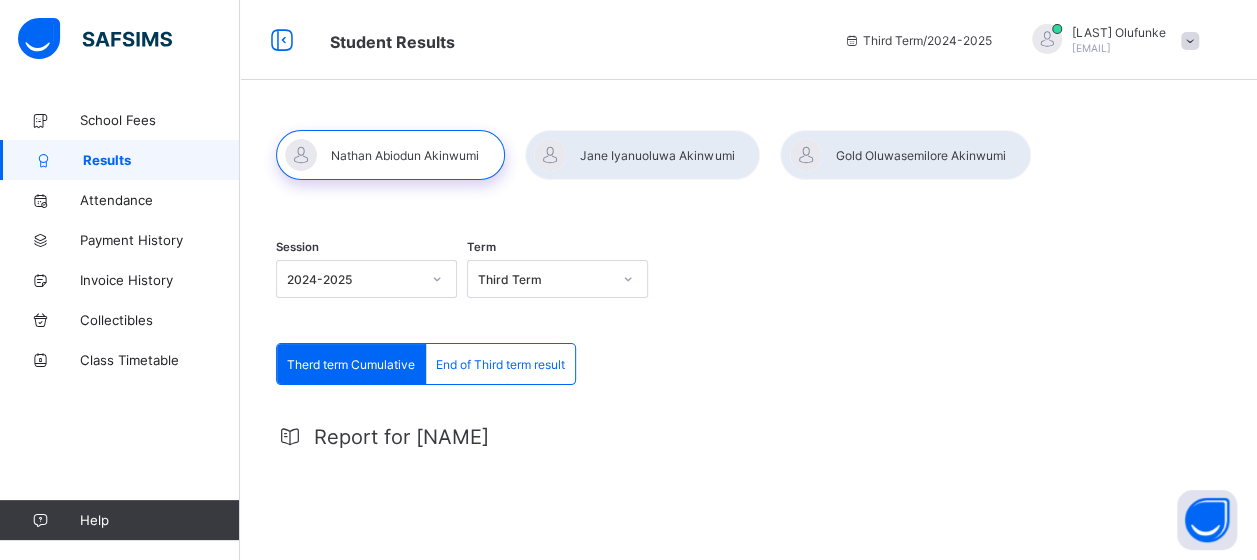 click at bounding box center [390, 155] 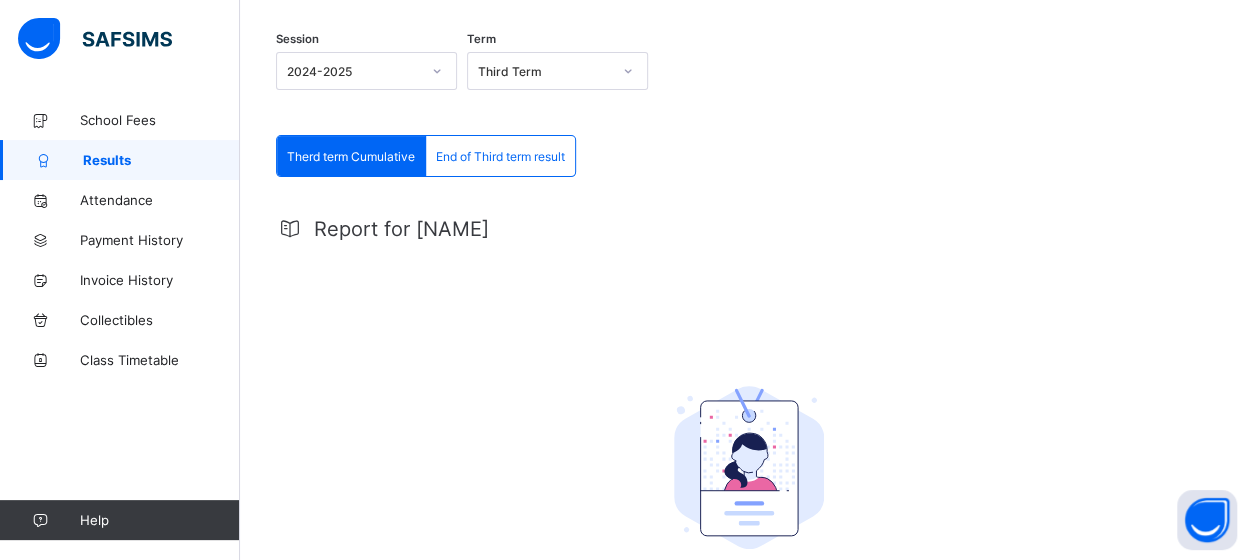 scroll, scrollTop: 219, scrollLeft: 0, axis: vertical 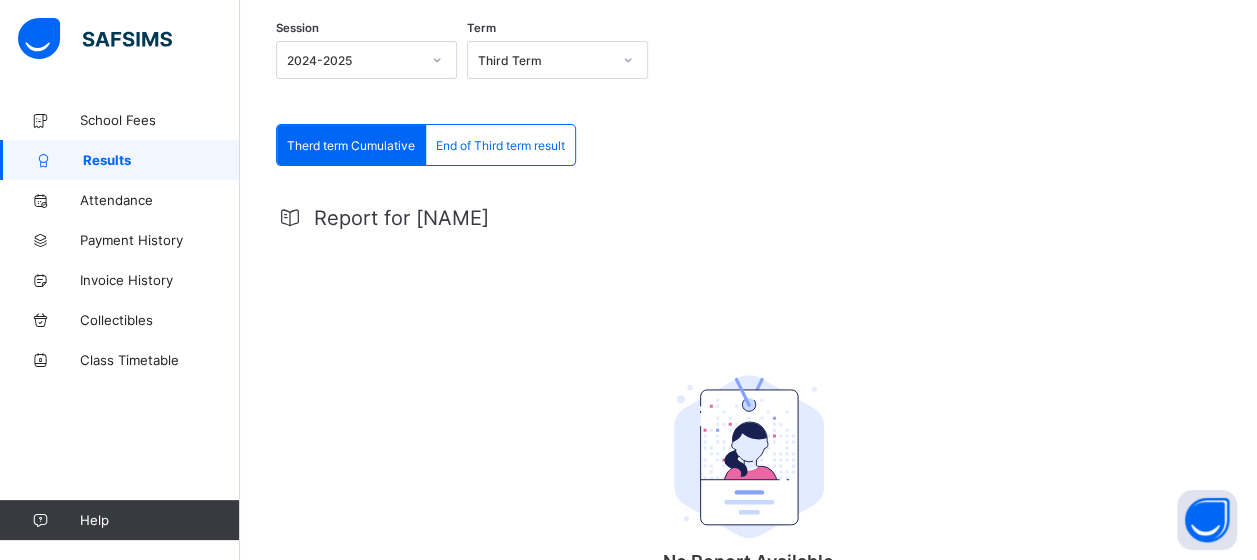 click on "End of Third term result" at bounding box center (500, 145) 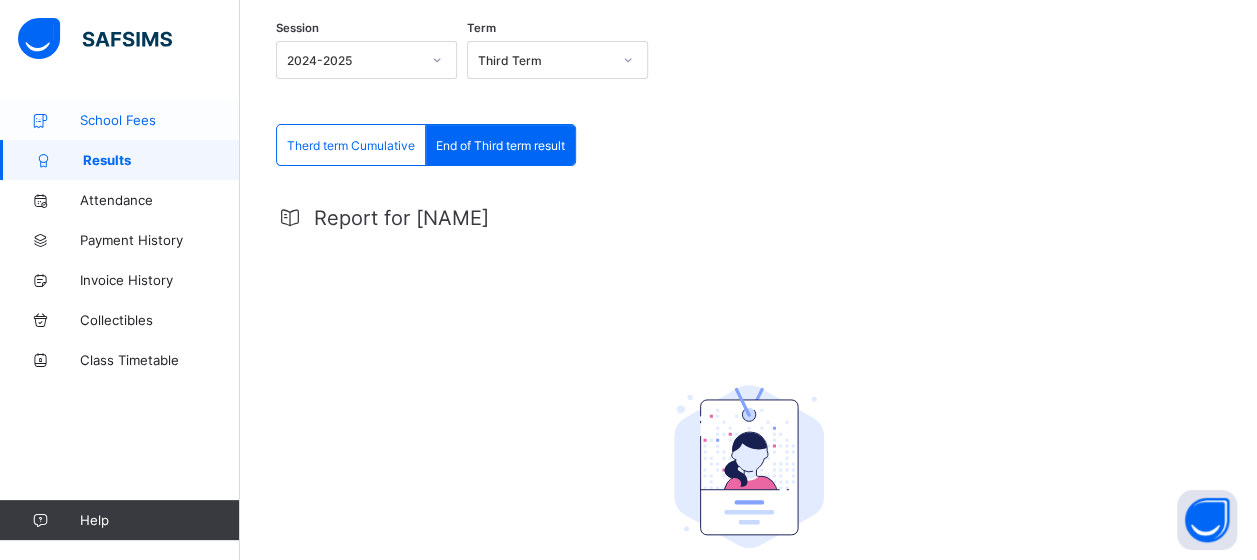 click on "School Fees" at bounding box center [160, 120] 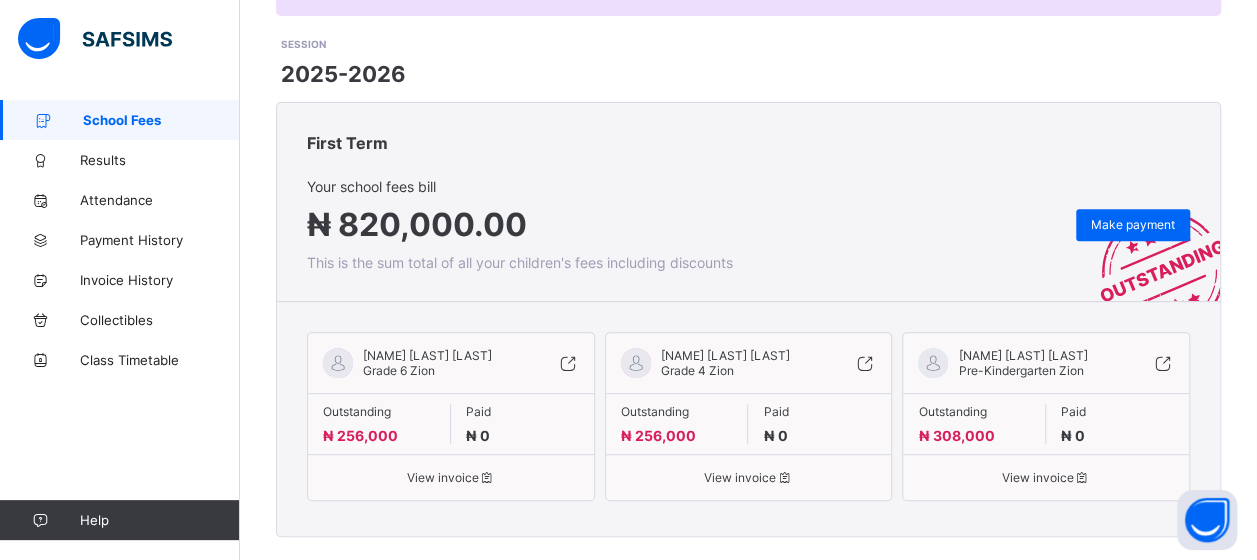 scroll, scrollTop: 296, scrollLeft: 0, axis: vertical 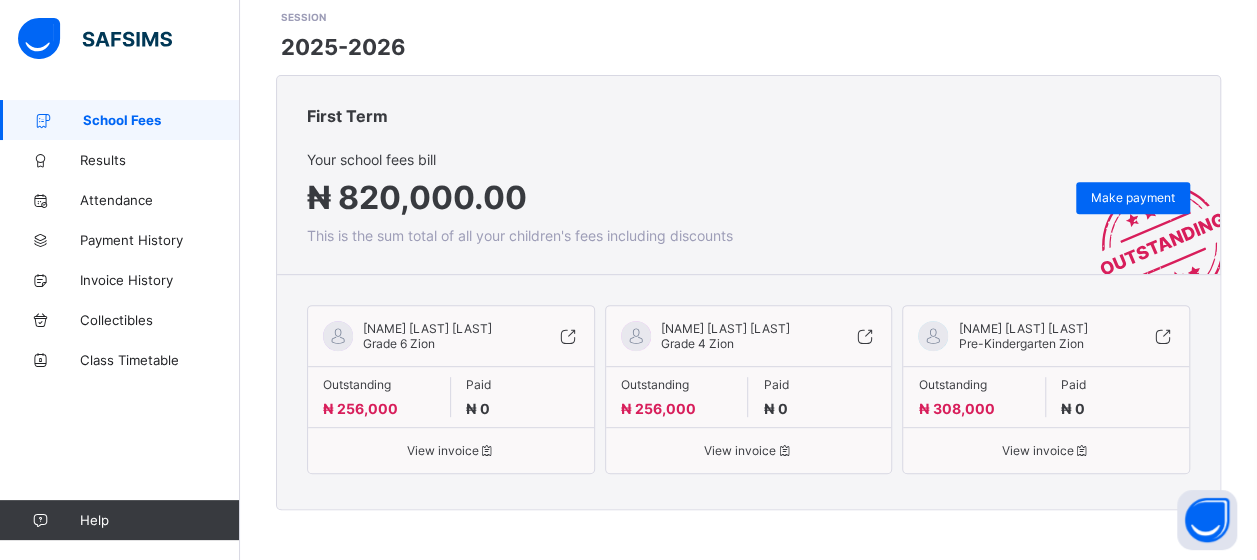 drag, startPoint x: 692, startPoint y: 310, endPoint x: 573, endPoint y: 333, distance: 121.20231 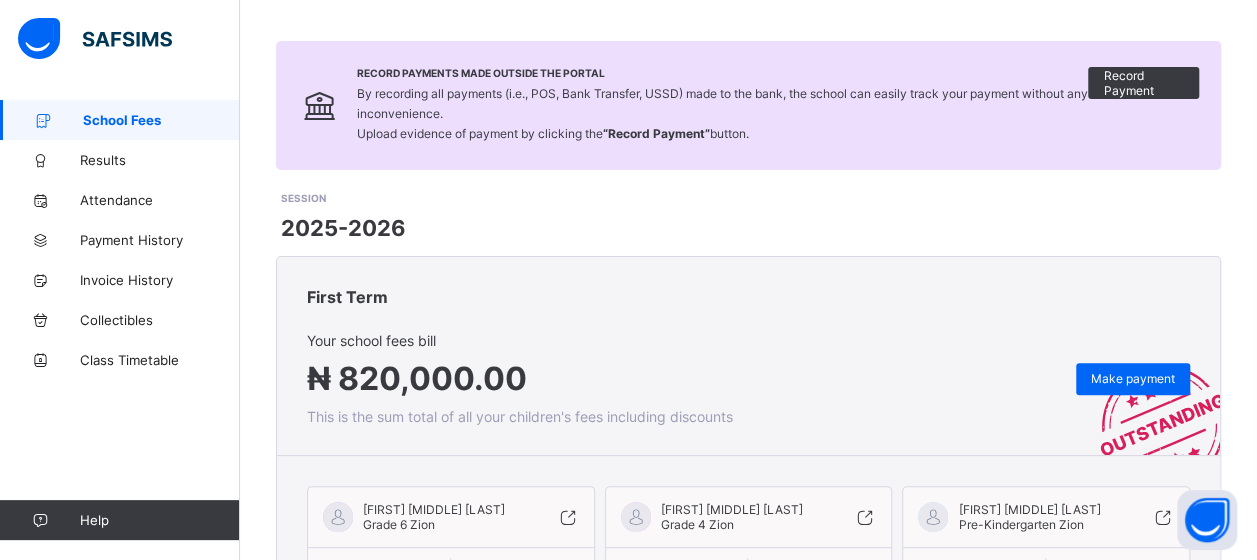 scroll, scrollTop: 247, scrollLeft: 0, axis: vertical 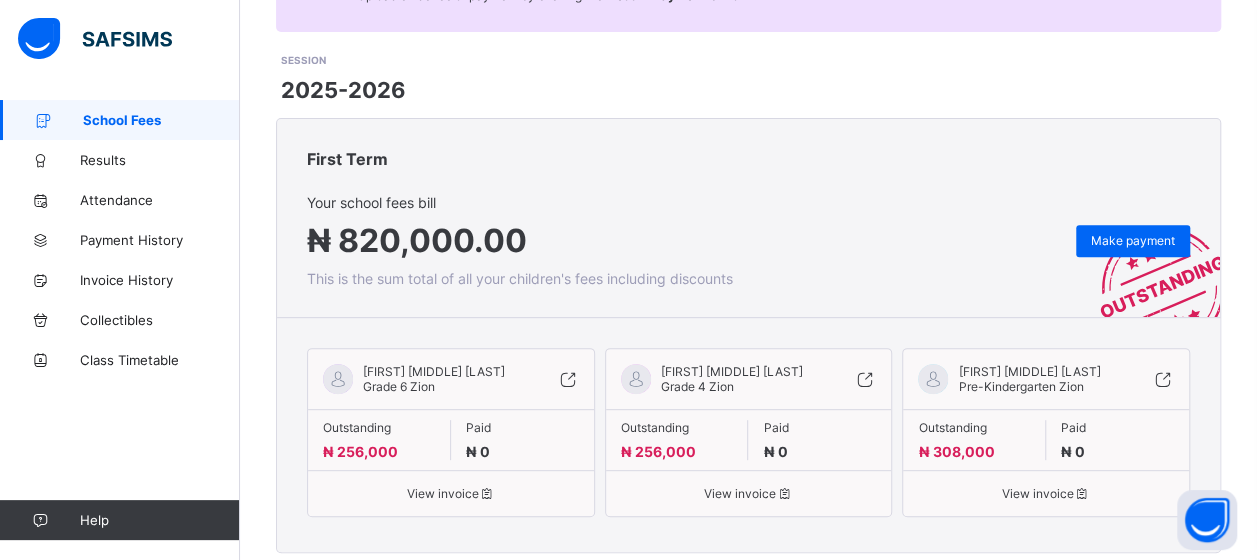 click on "Jane Iyanuoluwa Akinwumi" at bounding box center [732, 371] 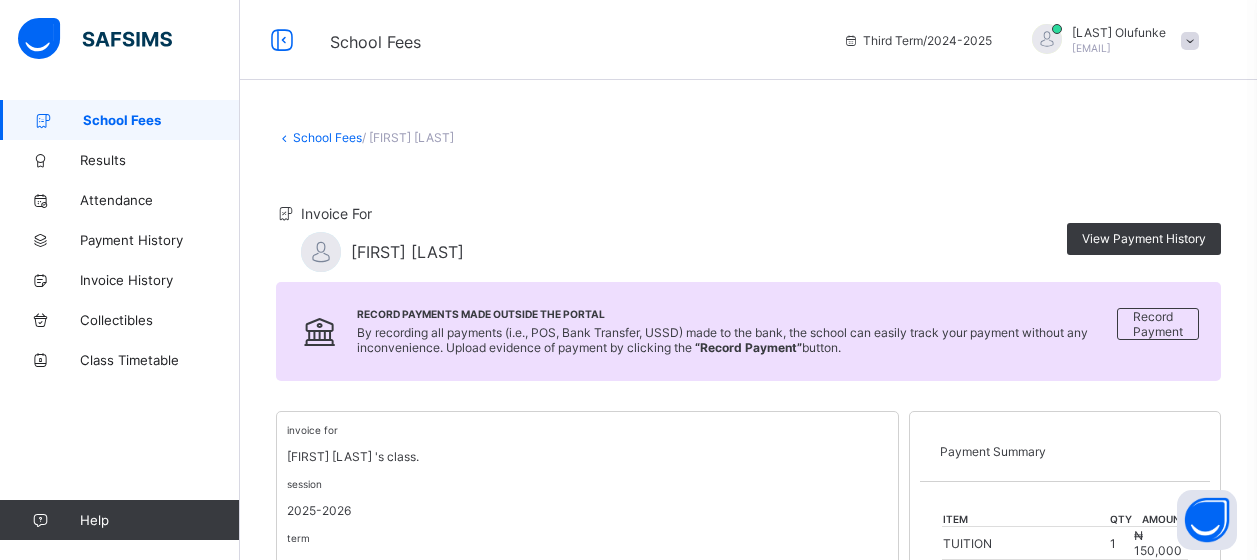 scroll, scrollTop: 172, scrollLeft: 0, axis: vertical 